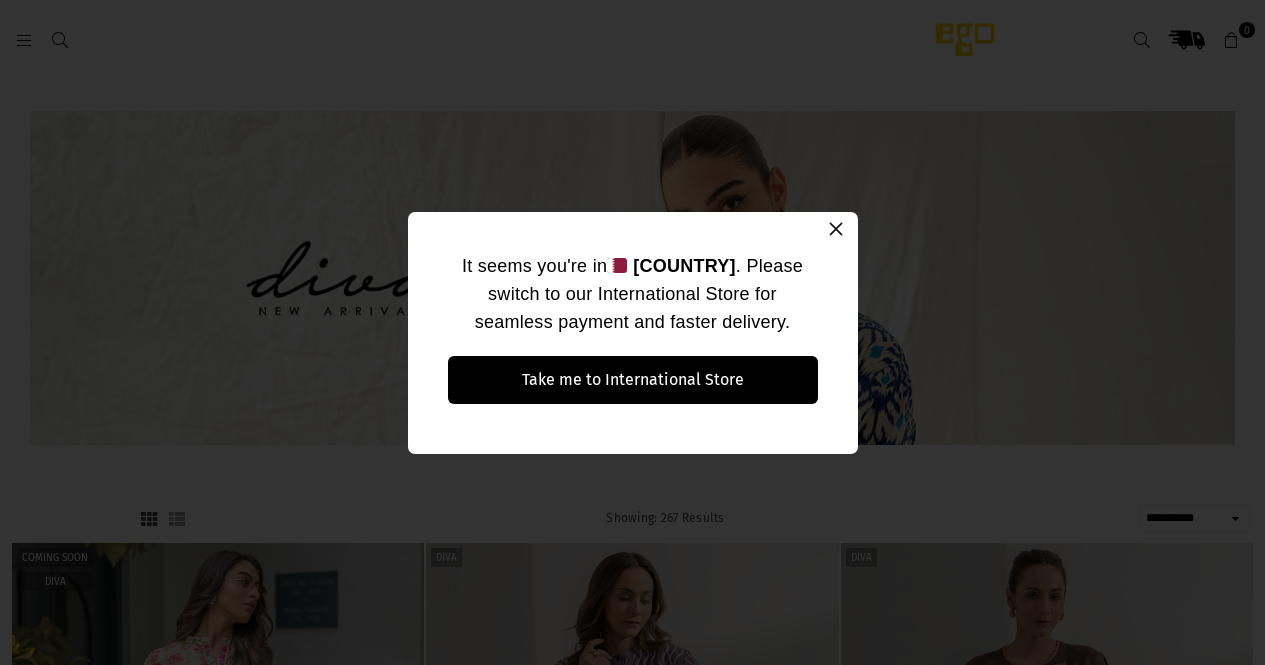 select on "**********" 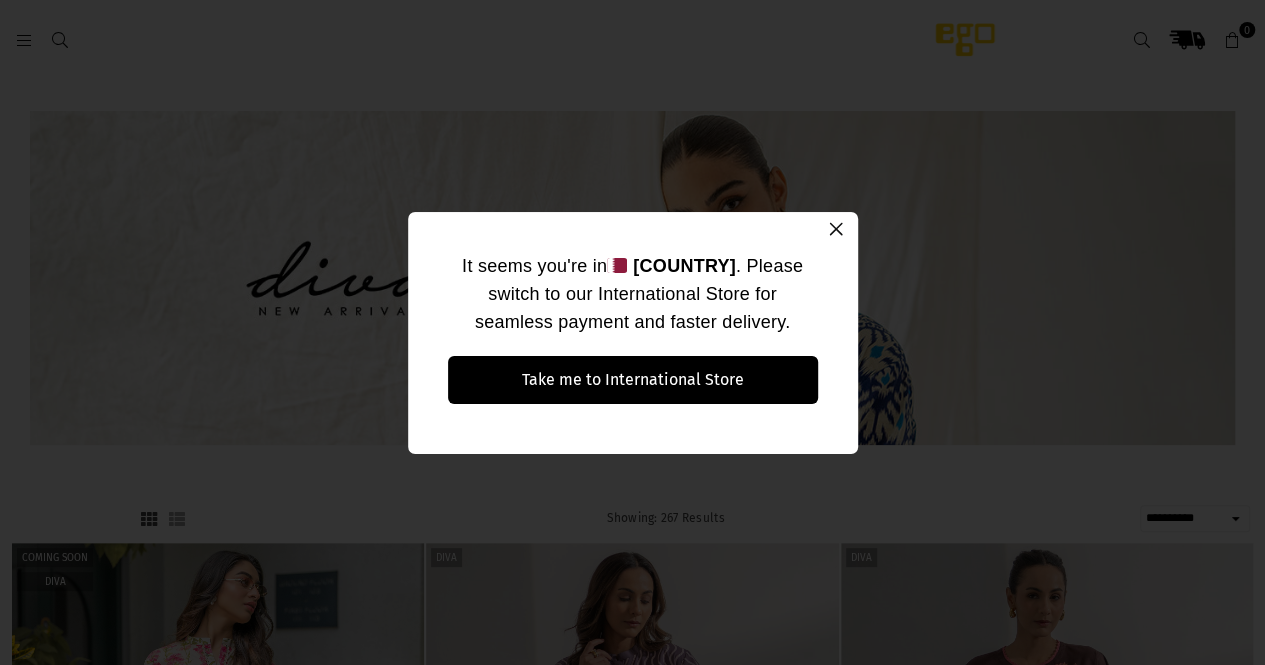scroll, scrollTop: 0, scrollLeft: 0, axis: both 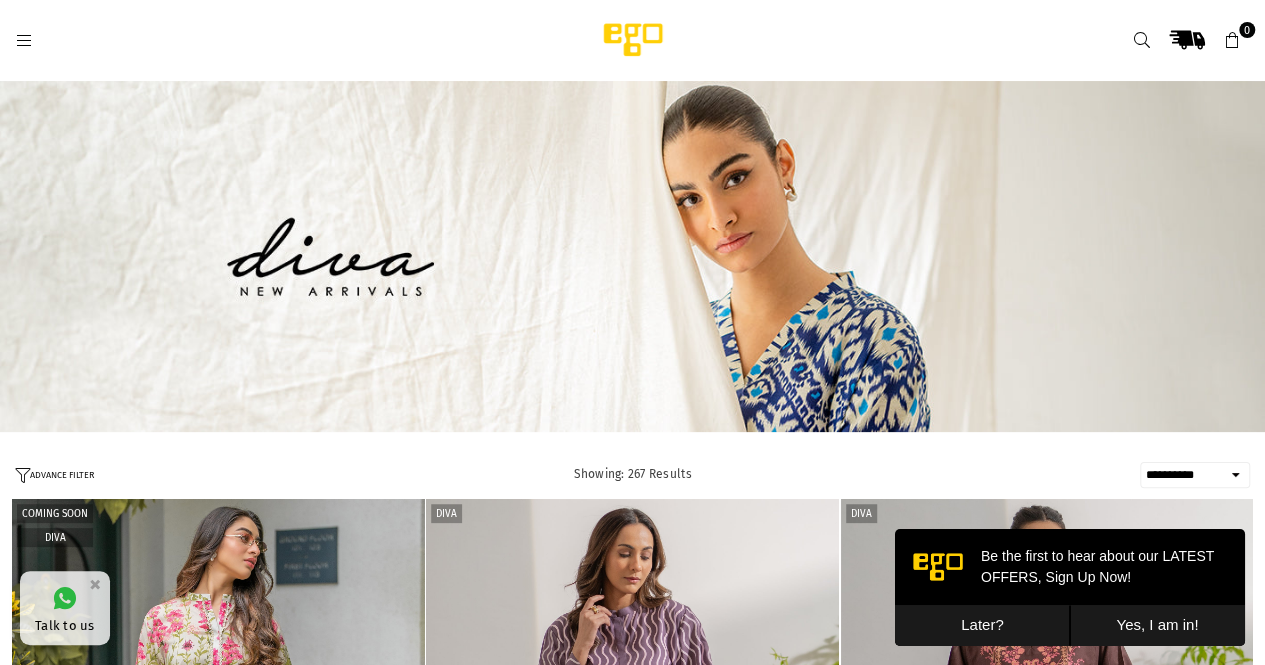 click on "ADVANCE FILTER" at bounding box center (54, 475) 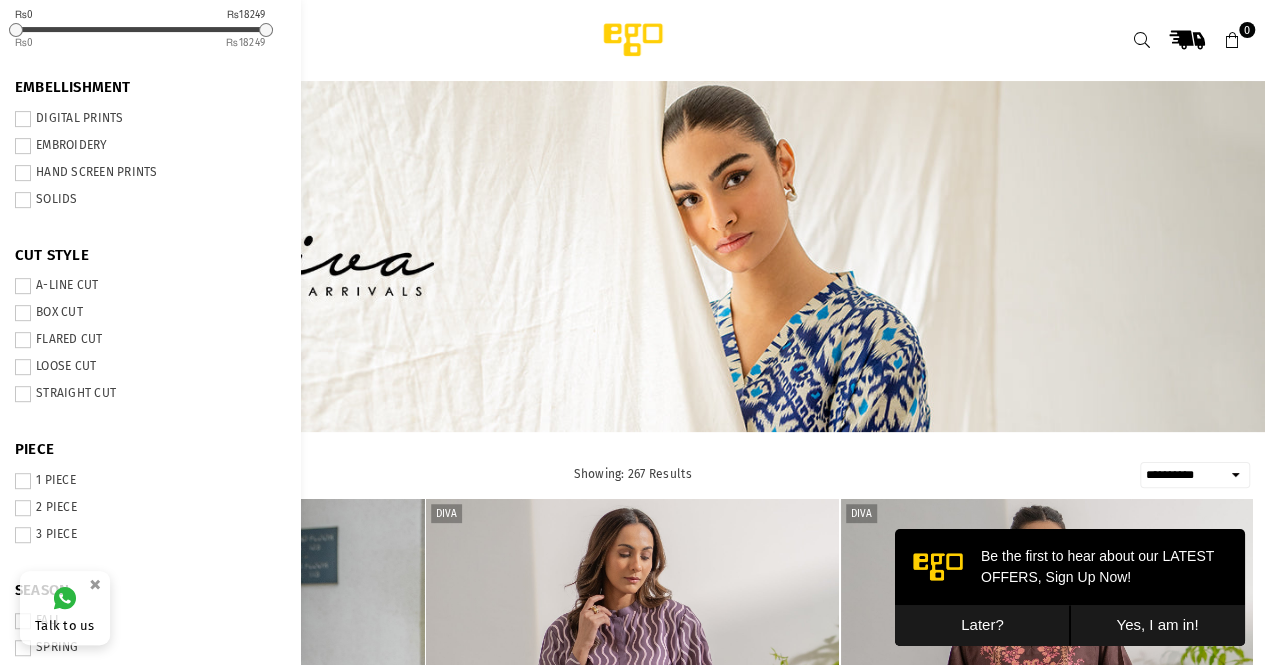 scroll, scrollTop: 507, scrollLeft: 0, axis: vertical 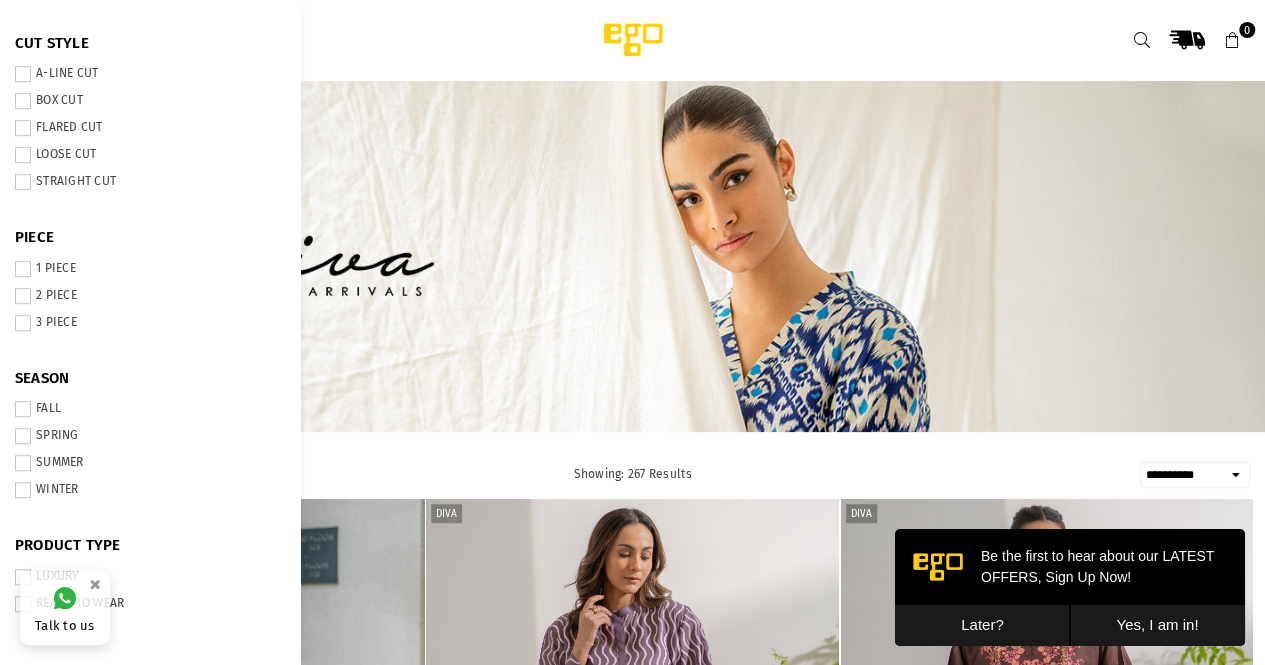 click at bounding box center (23, 296) 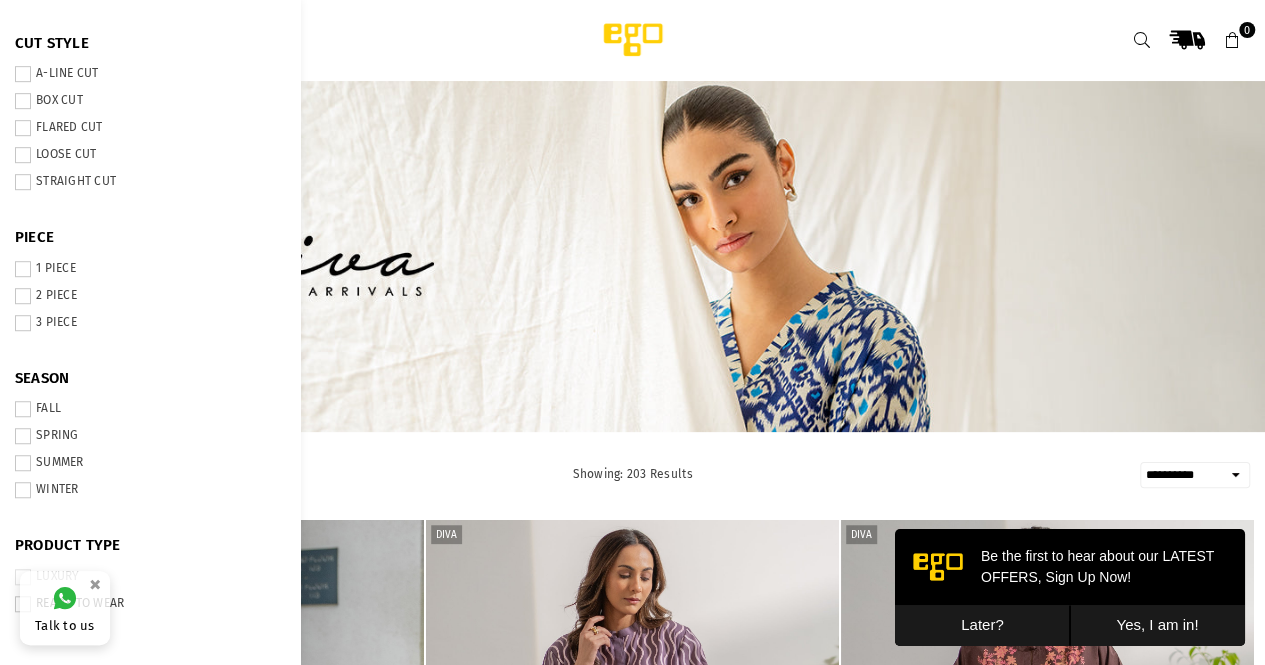click at bounding box center [23, 128] 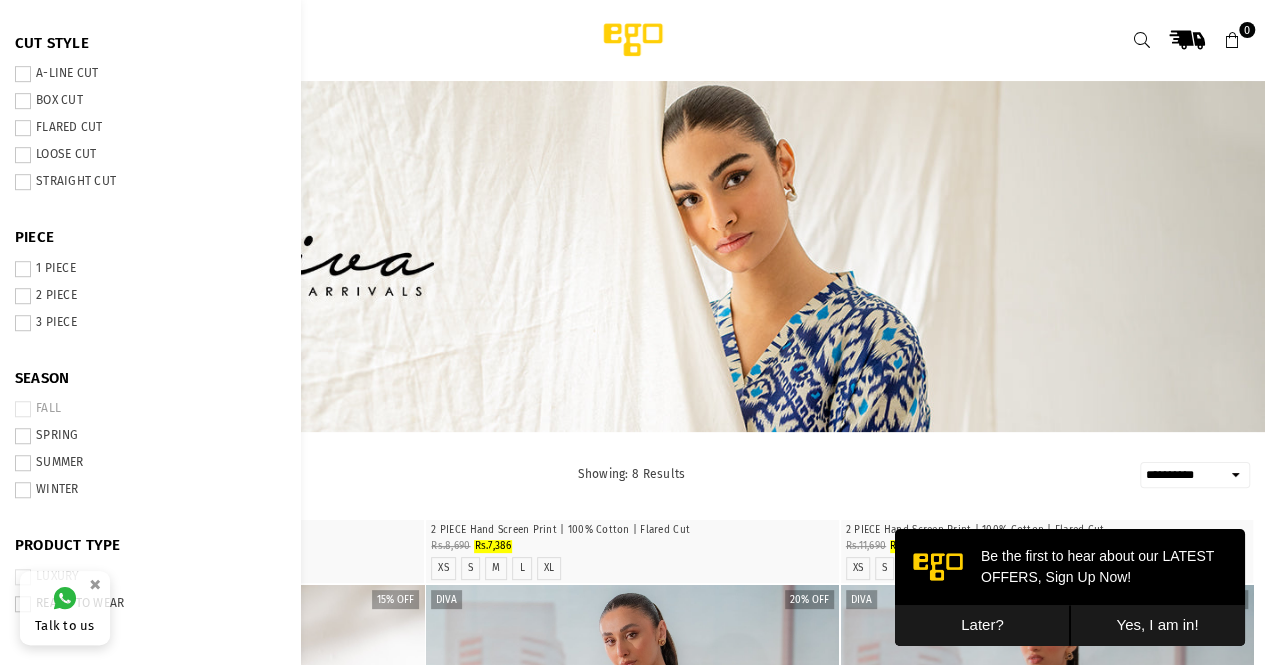click at bounding box center [23, 74] 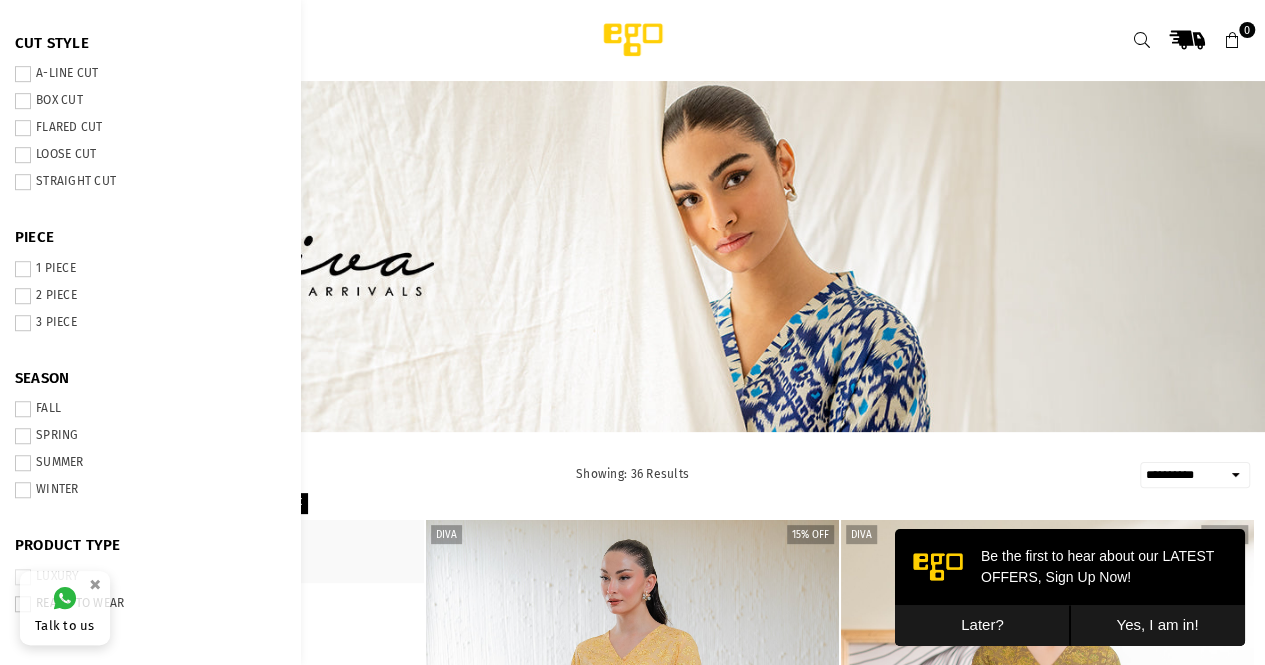 click on "×" at bounding box center (95, 584) 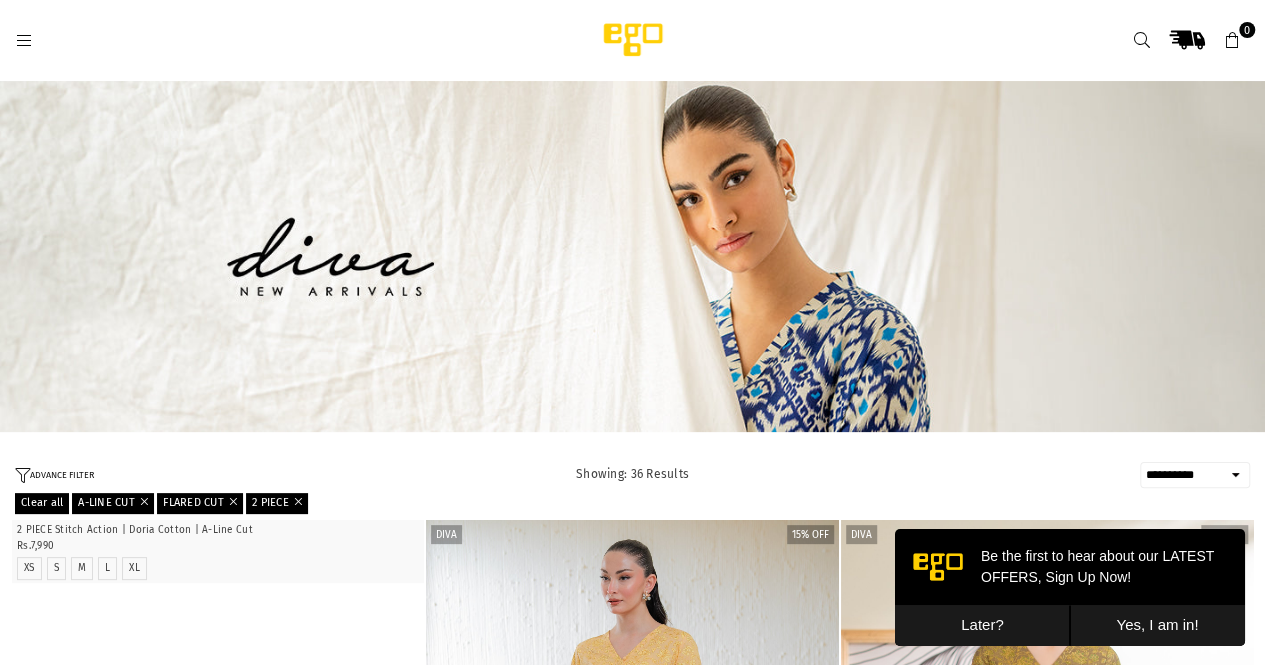 click on "ADVANCE FILTER" at bounding box center [54, 475] 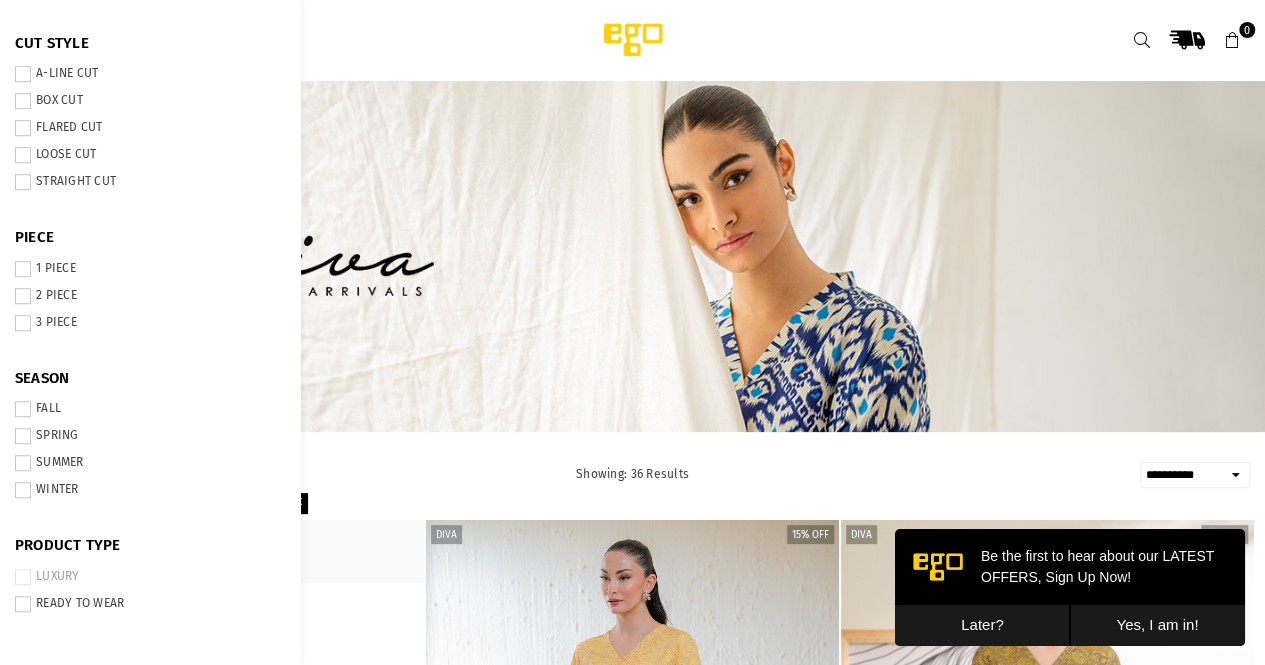 click on "READY TO WEAR" at bounding box center [150, 604] 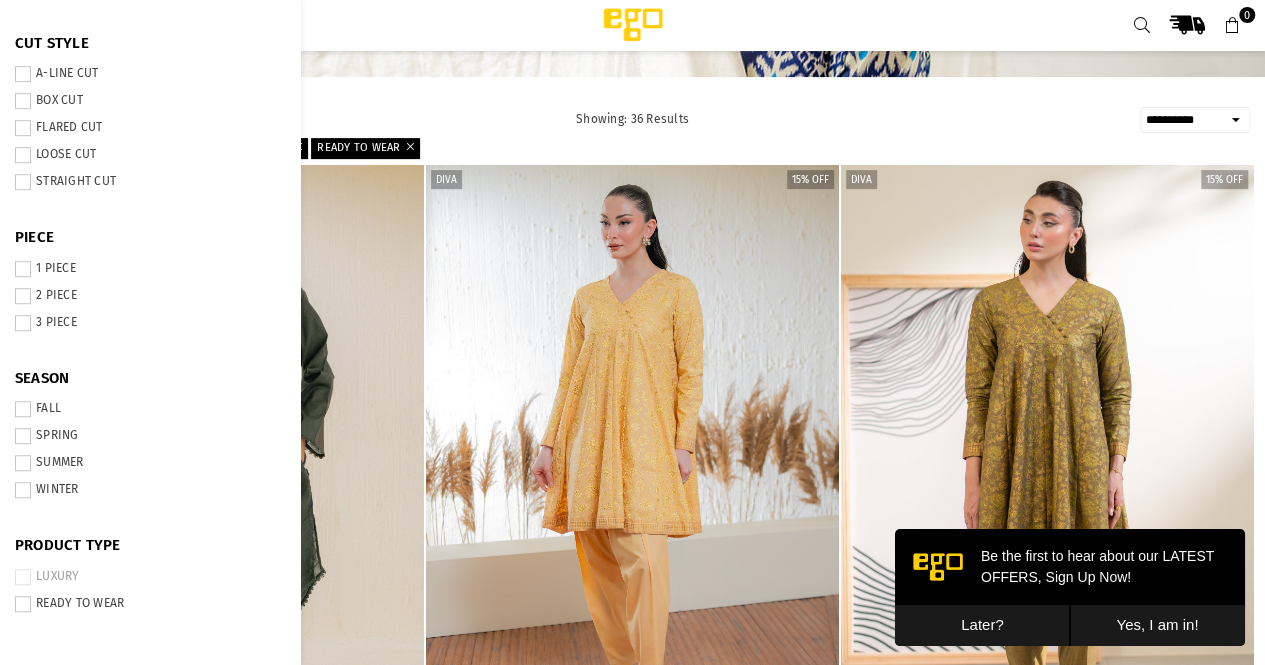 scroll, scrollTop: 406, scrollLeft: 0, axis: vertical 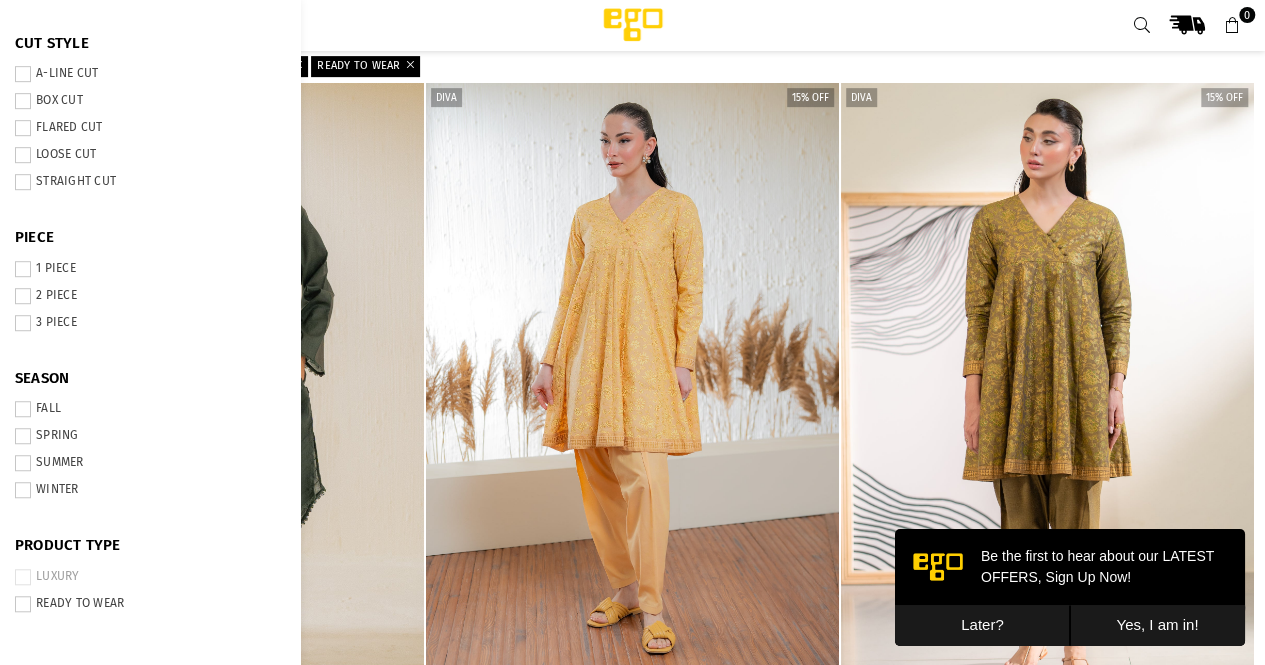 click on "Later?" at bounding box center [982, 625] 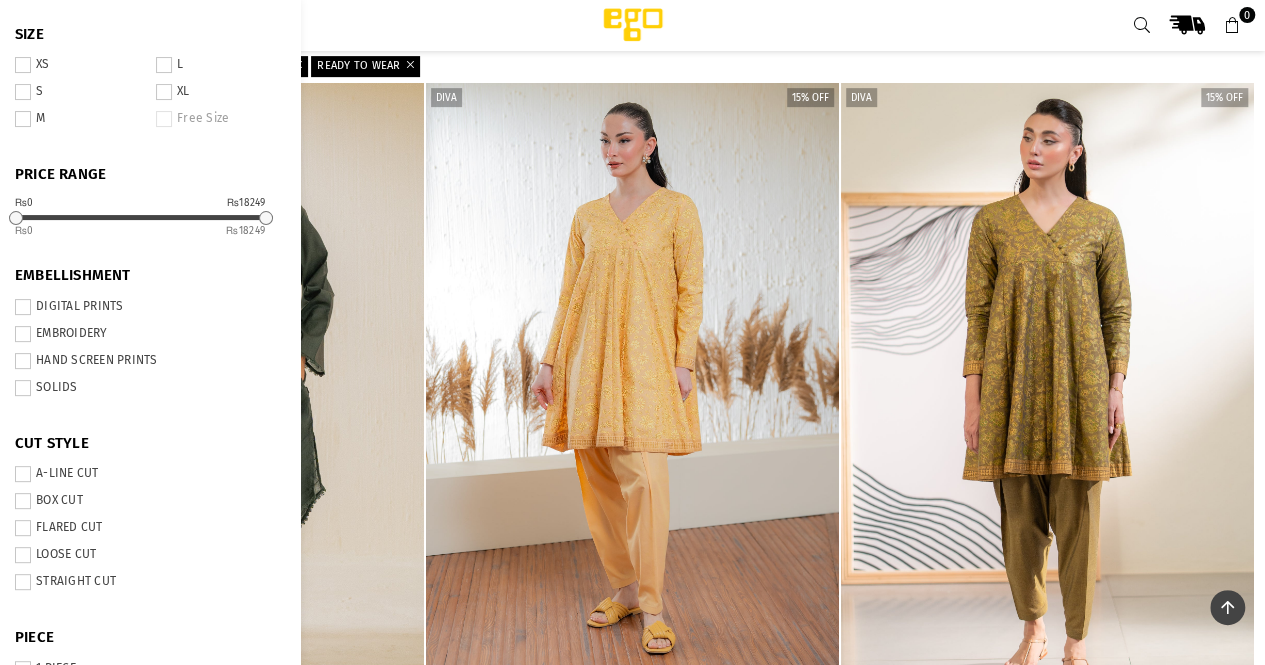 scroll, scrollTop: 0, scrollLeft: 0, axis: both 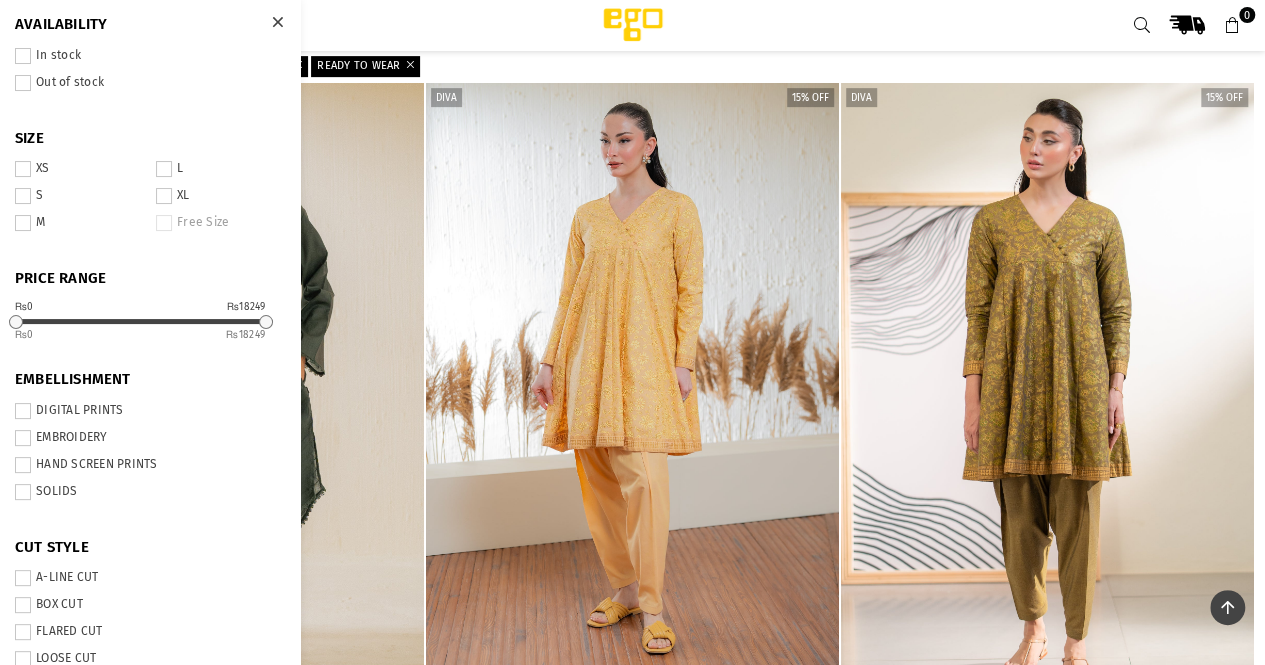 click at bounding box center (277, 22) 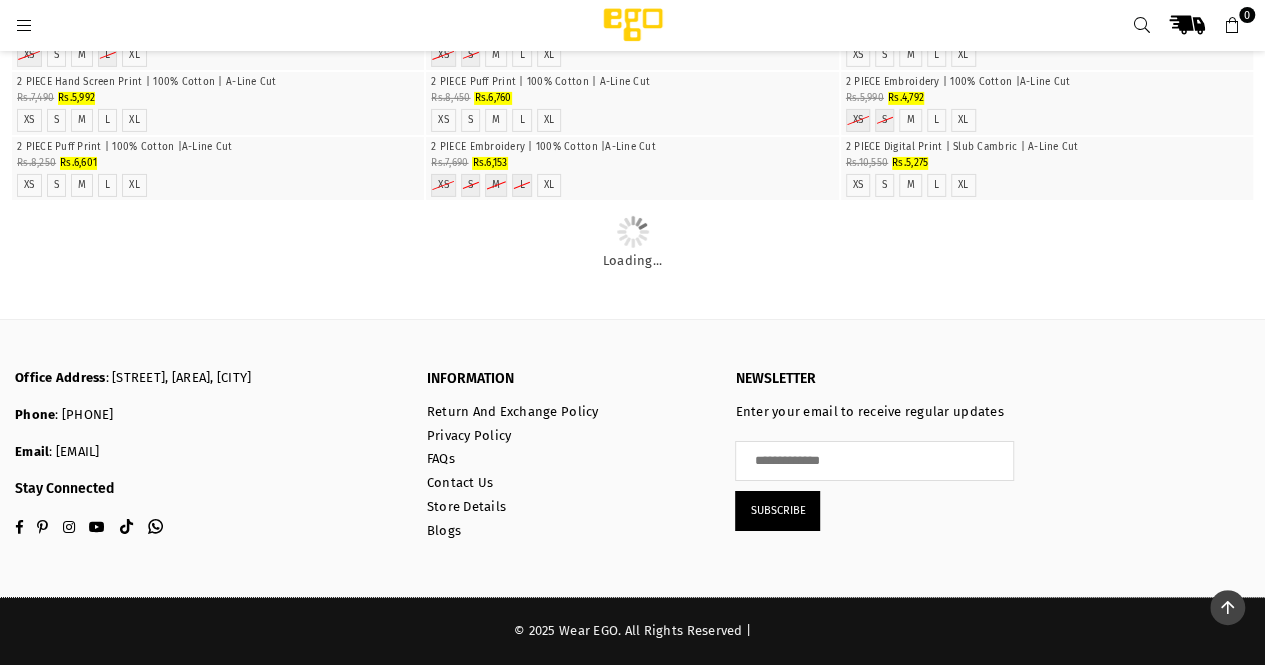 scroll, scrollTop: 5080, scrollLeft: 0, axis: vertical 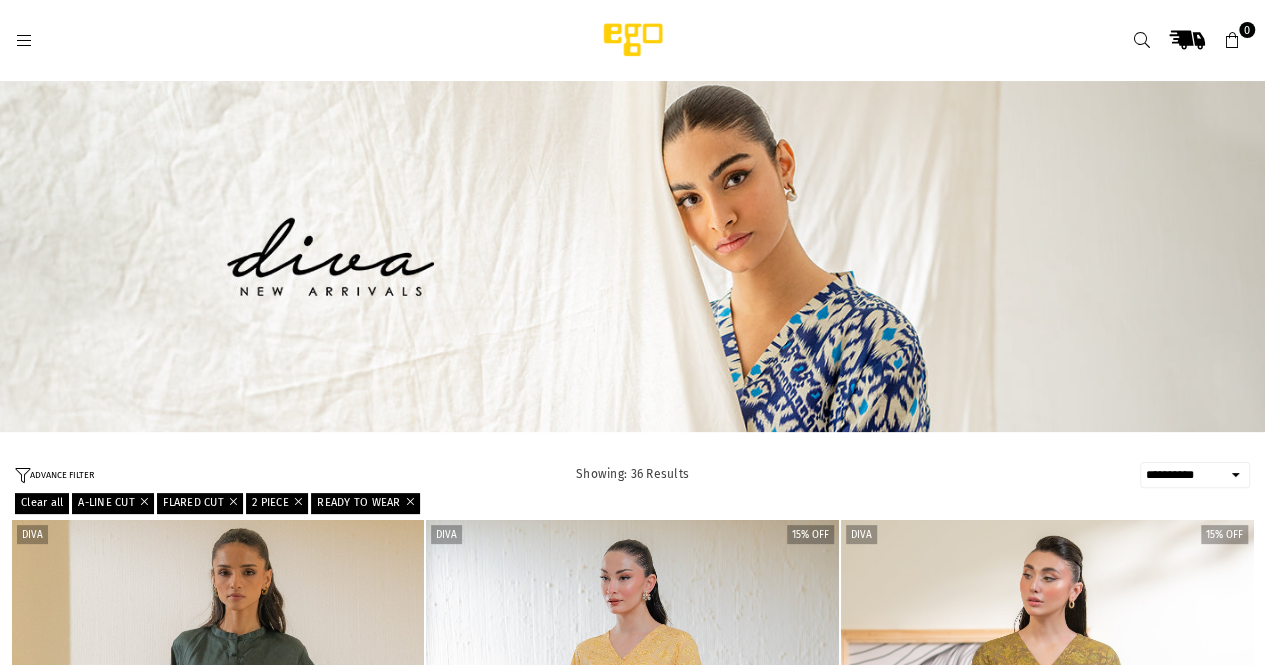 click at bounding box center (230, 501) 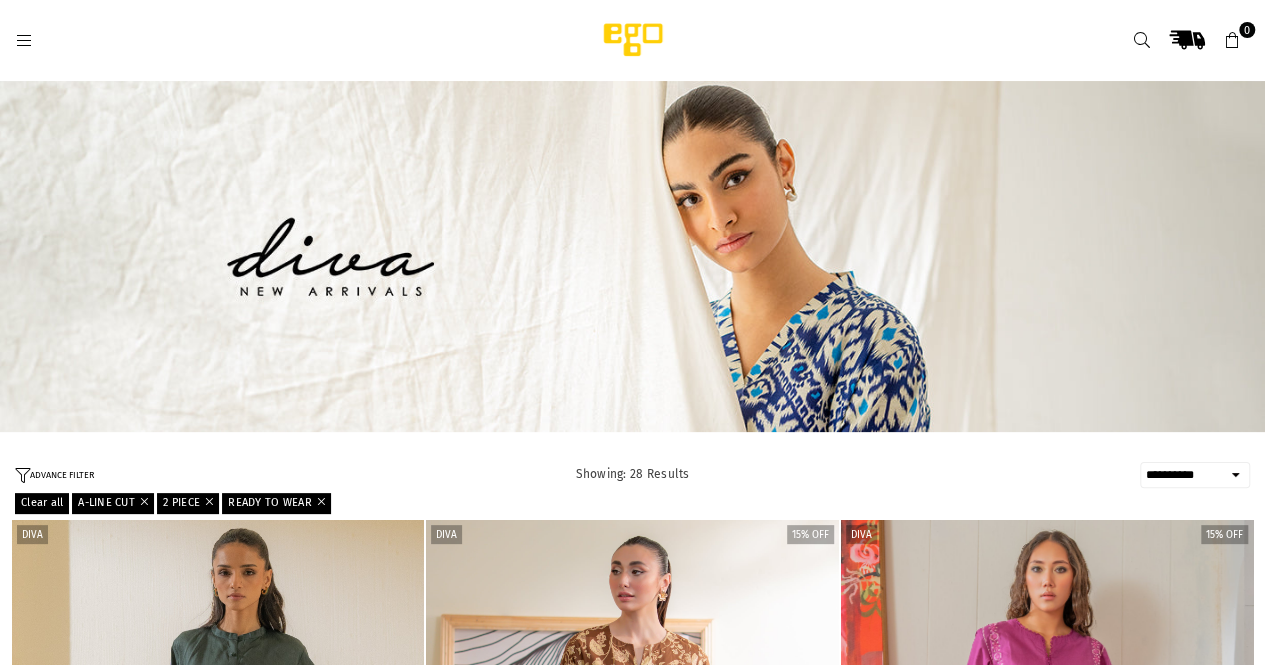 click at bounding box center (141, 501) 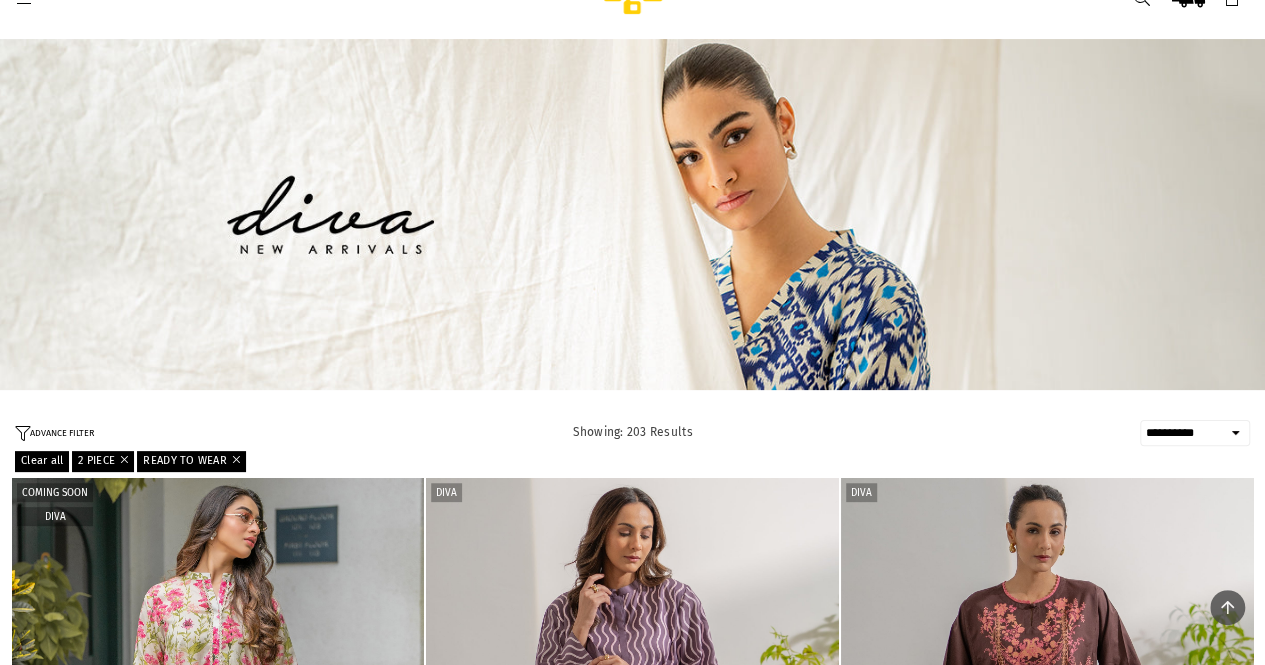 scroll, scrollTop: 0, scrollLeft: 0, axis: both 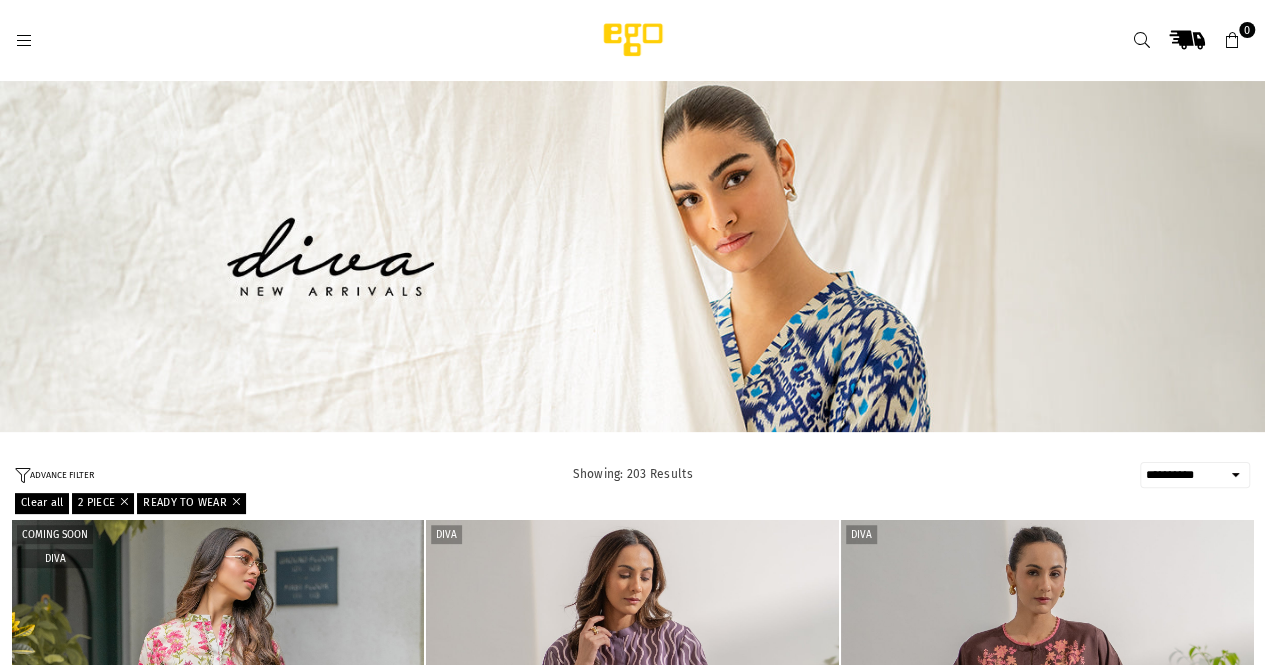 click on "ADVANCE FILTER" at bounding box center [54, 475] 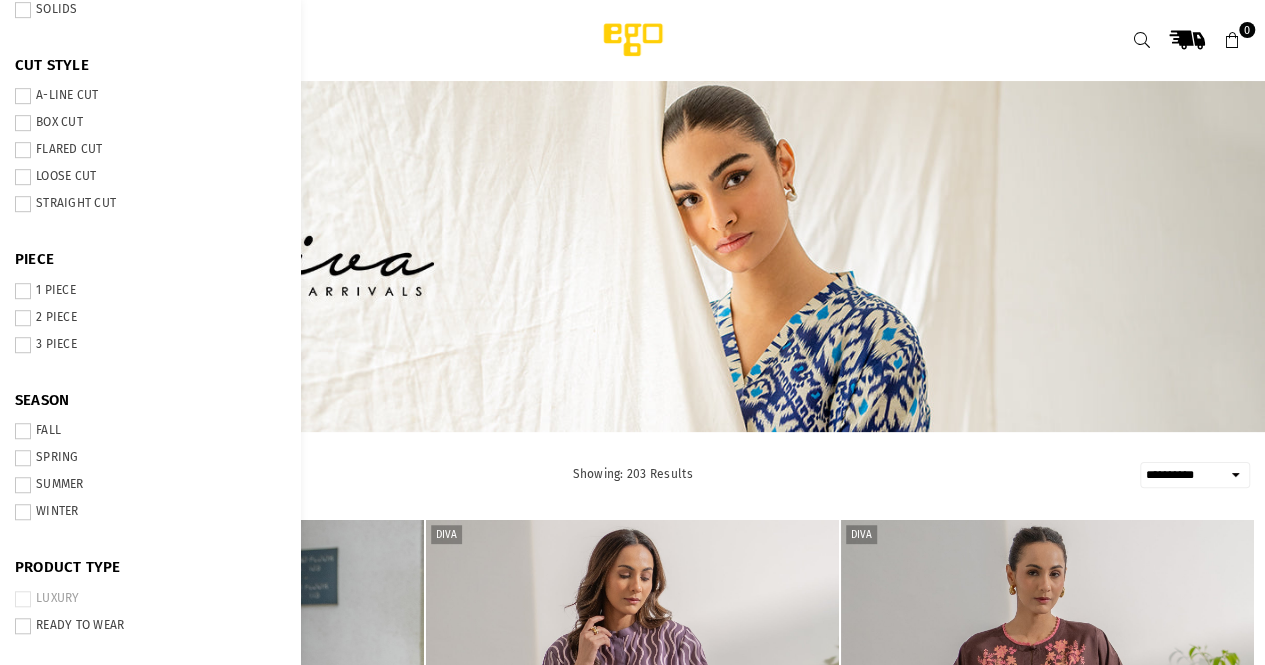 scroll, scrollTop: 507, scrollLeft: 0, axis: vertical 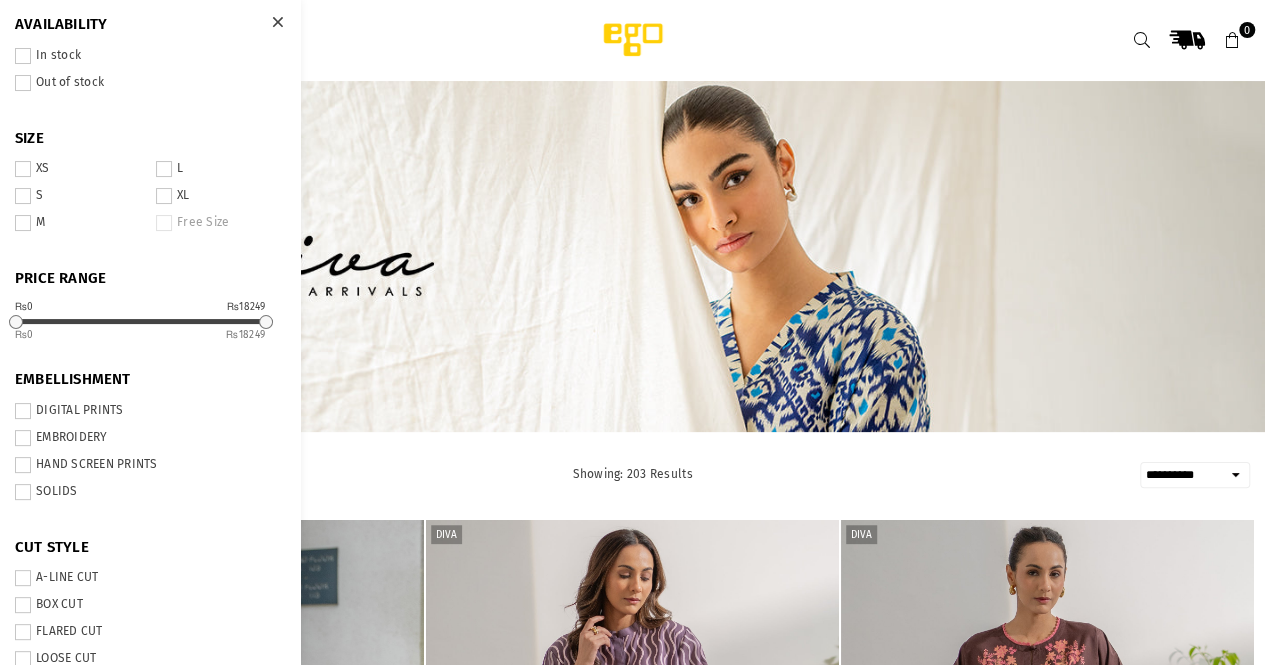 click on "In stock" at bounding box center [150, 56] 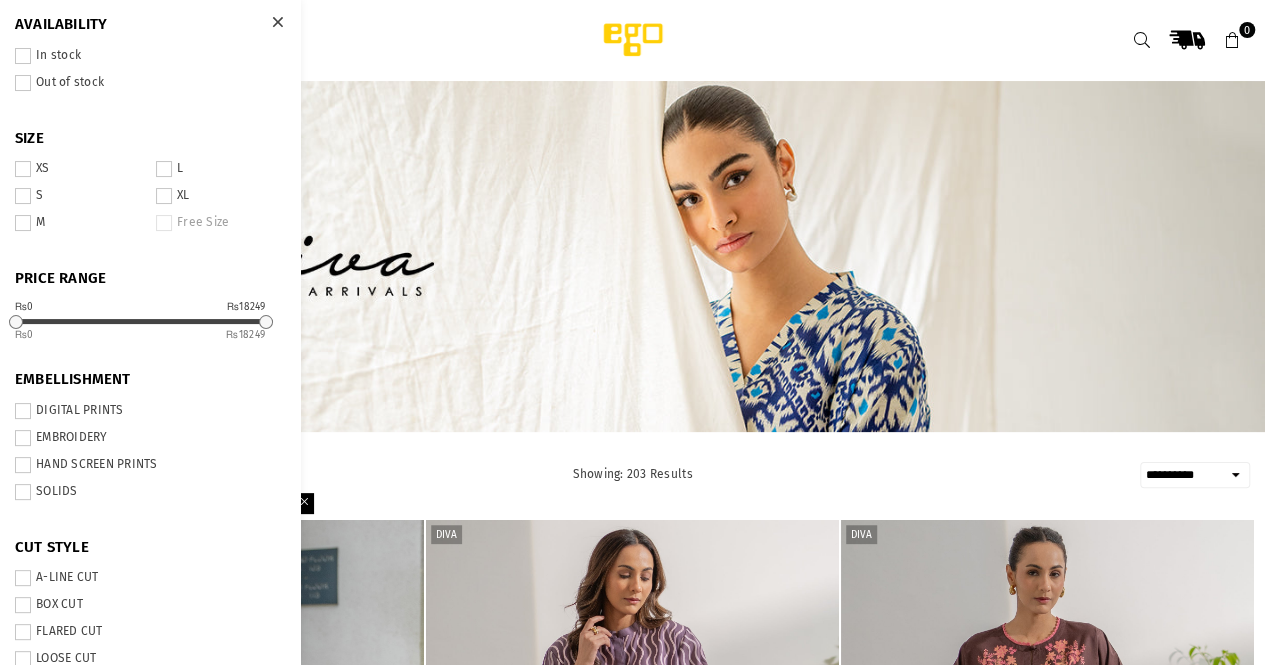 click on "M" at bounding box center [79, 223] 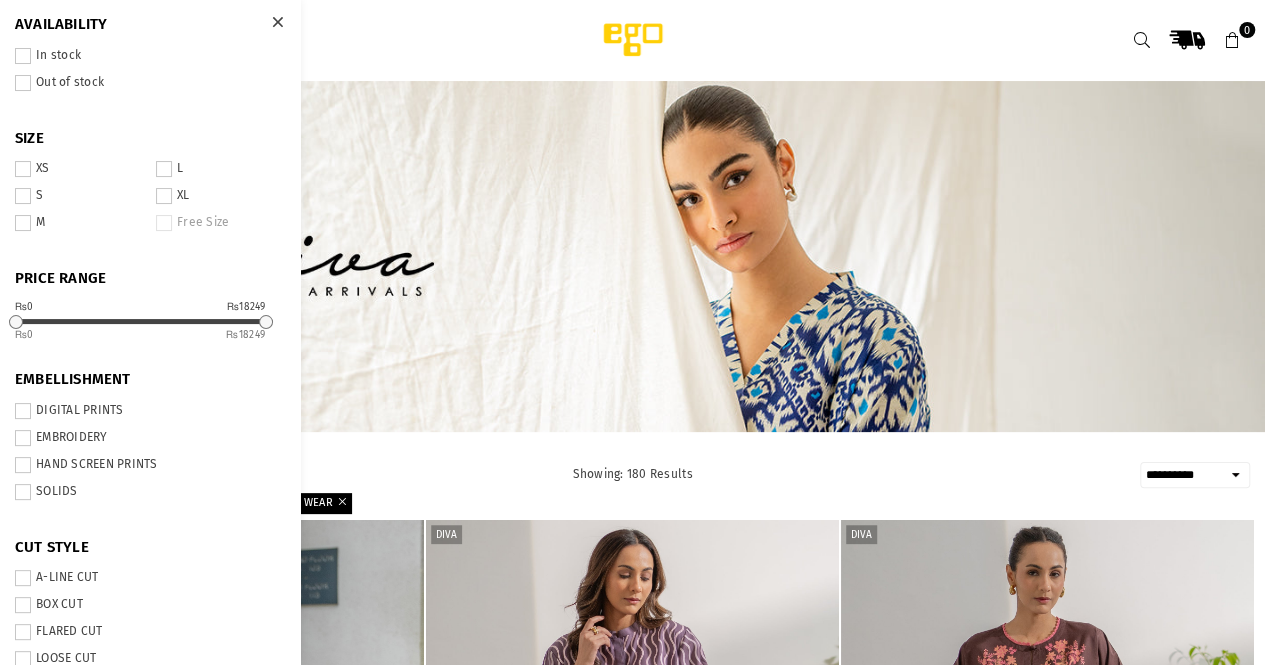click at bounding box center [277, 22] 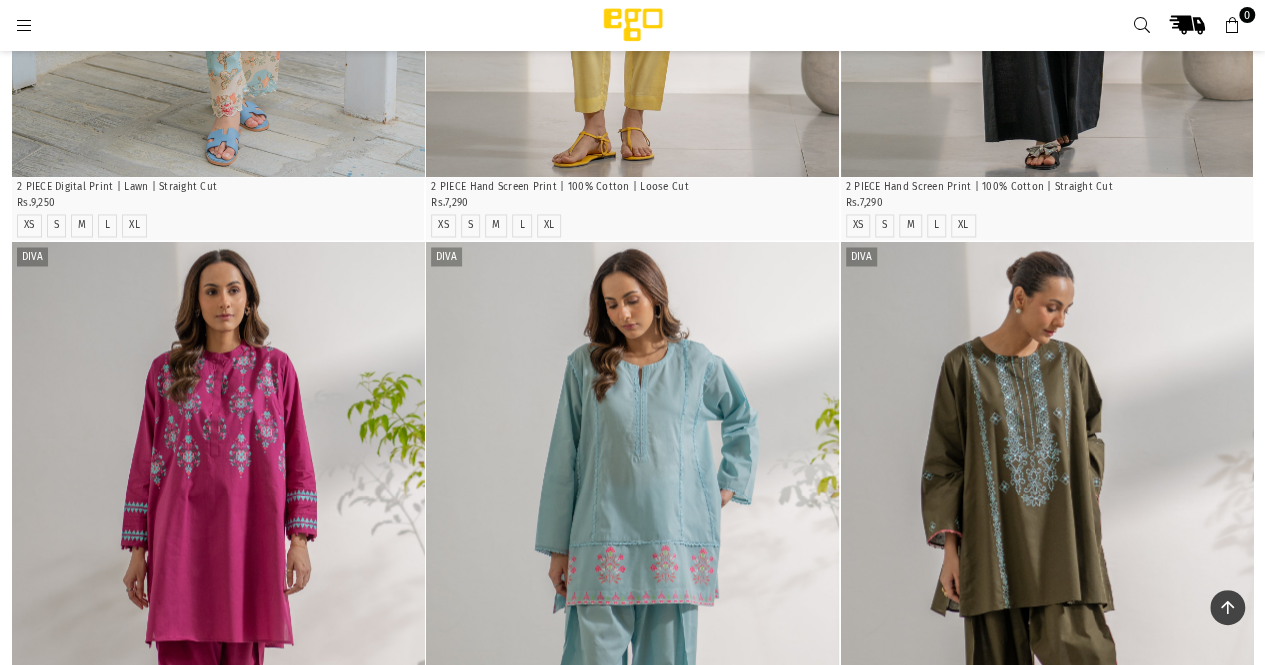 scroll, scrollTop: 0, scrollLeft: 0, axis: both 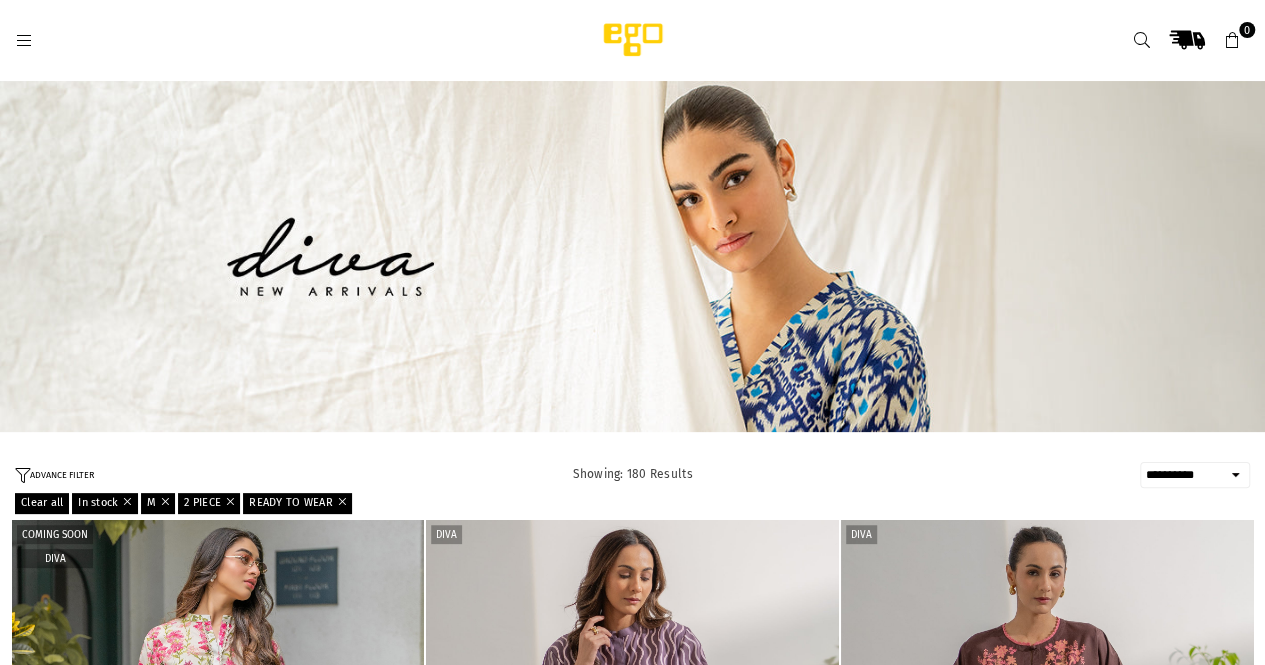 click at bounding box center [24, 41] 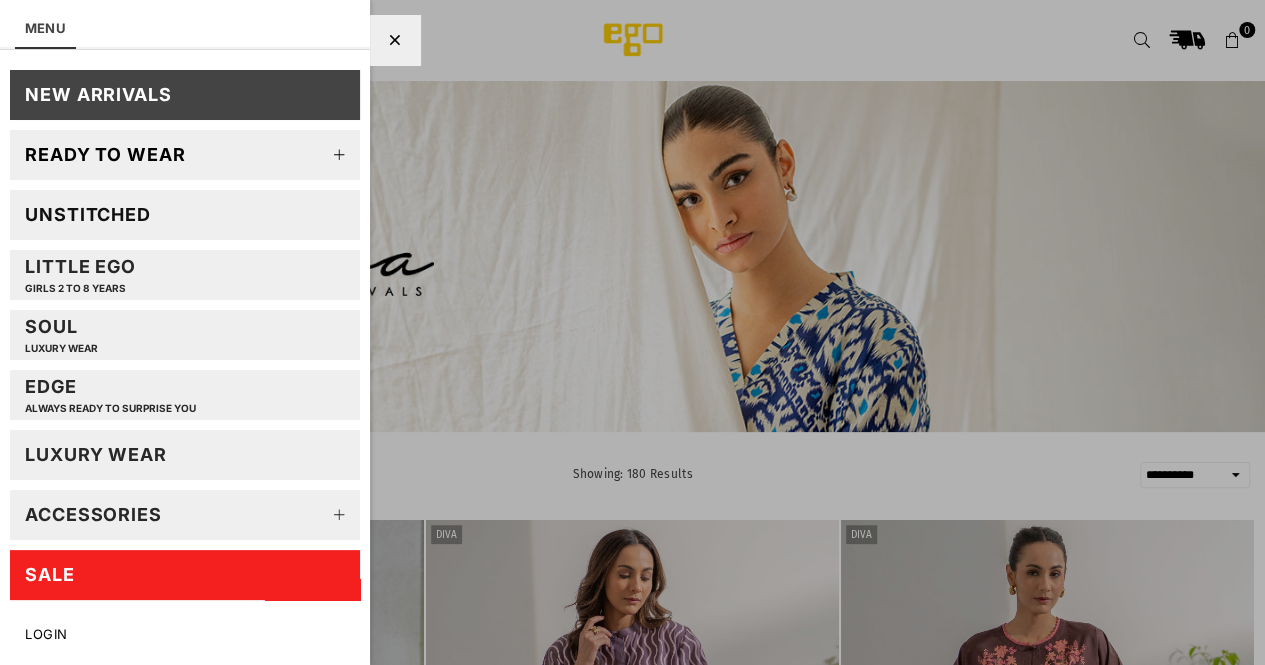 click at bounding box center [340, 155] 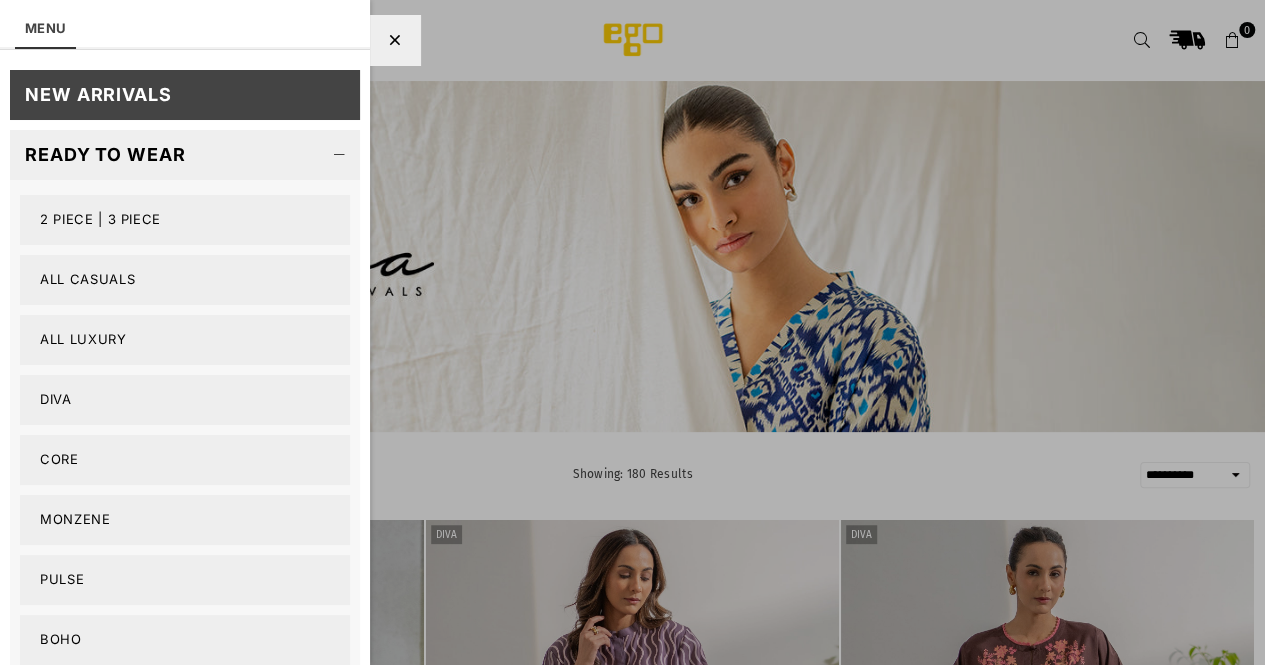 click on "Core" at bounding box center (185, 460) 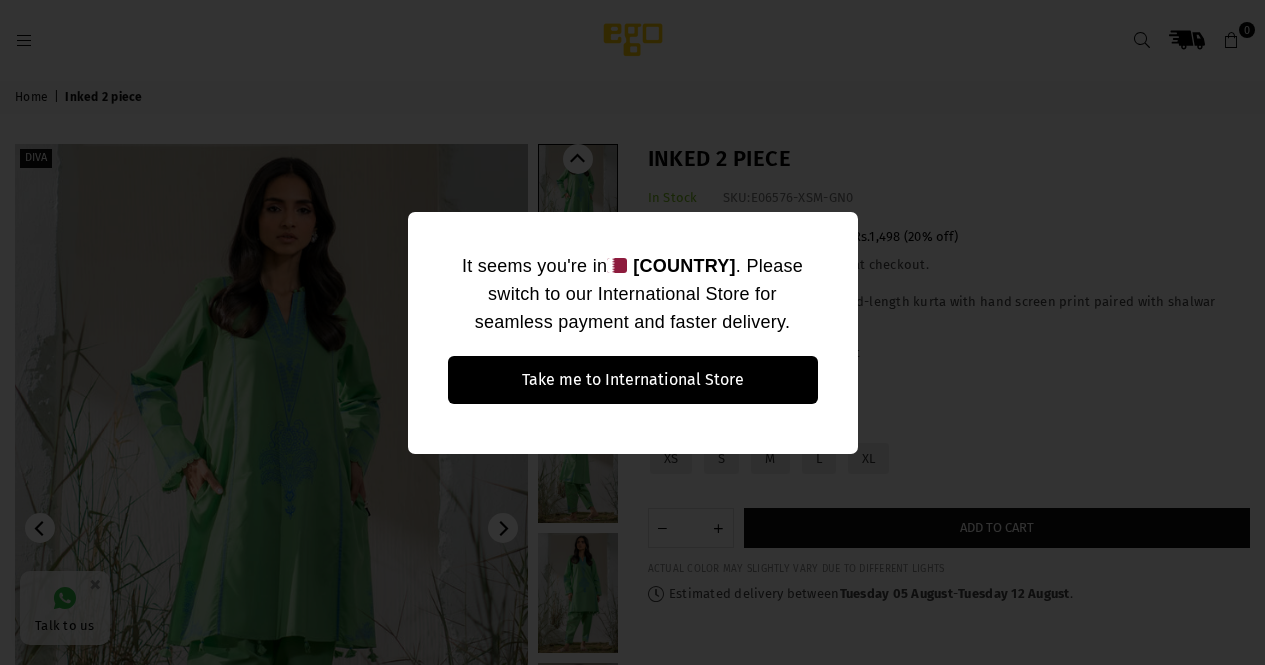 scroll, scrollTop: 0, scrollLeft: 0, axis: both 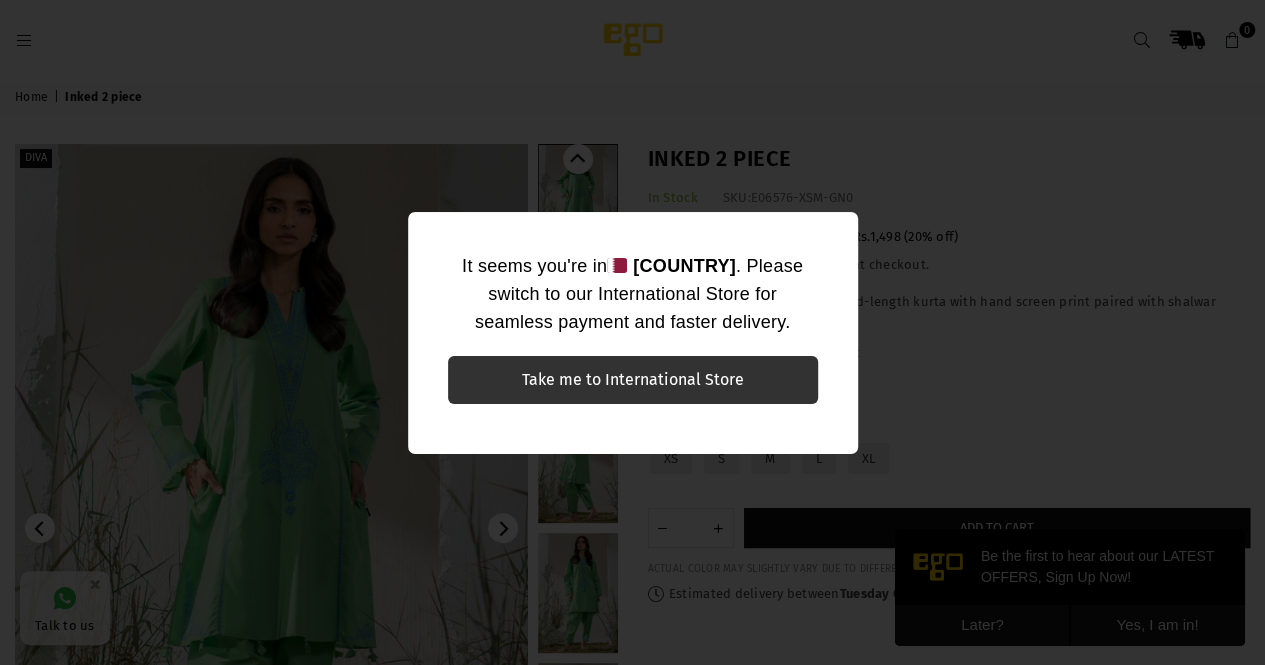 click on "Take me to International Store" at bounding box center (633, 380) 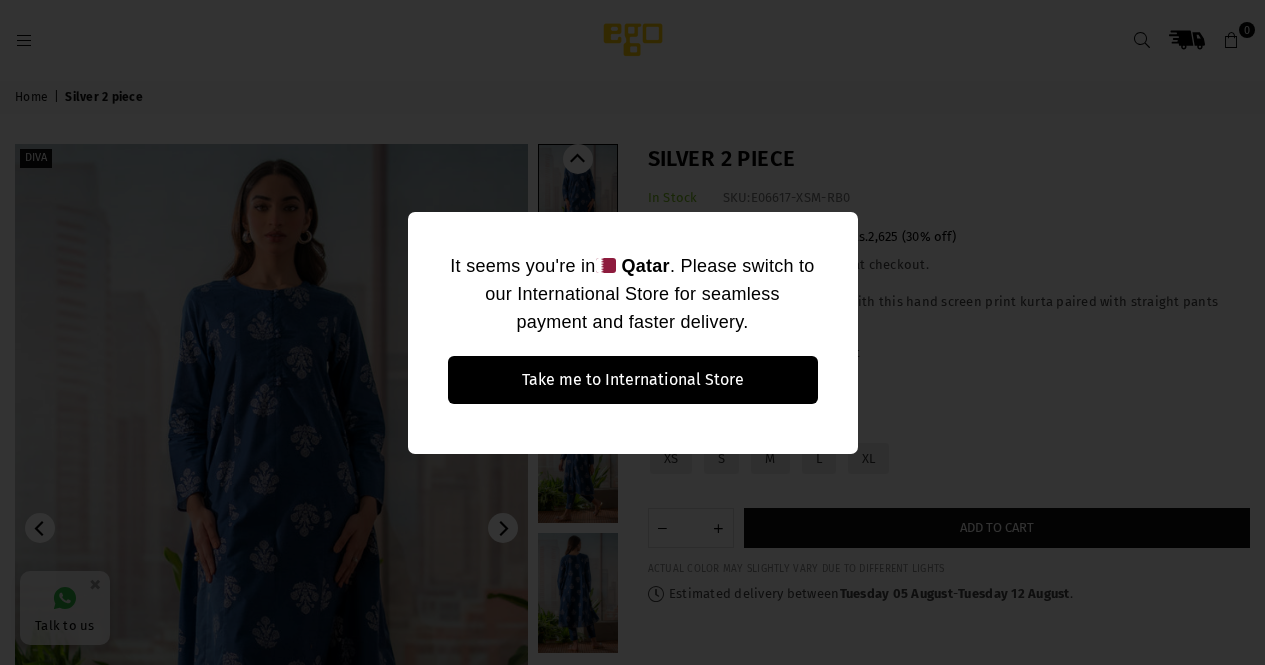 scroll, scrollTop: 0, scrollLeft: 0, axis: both 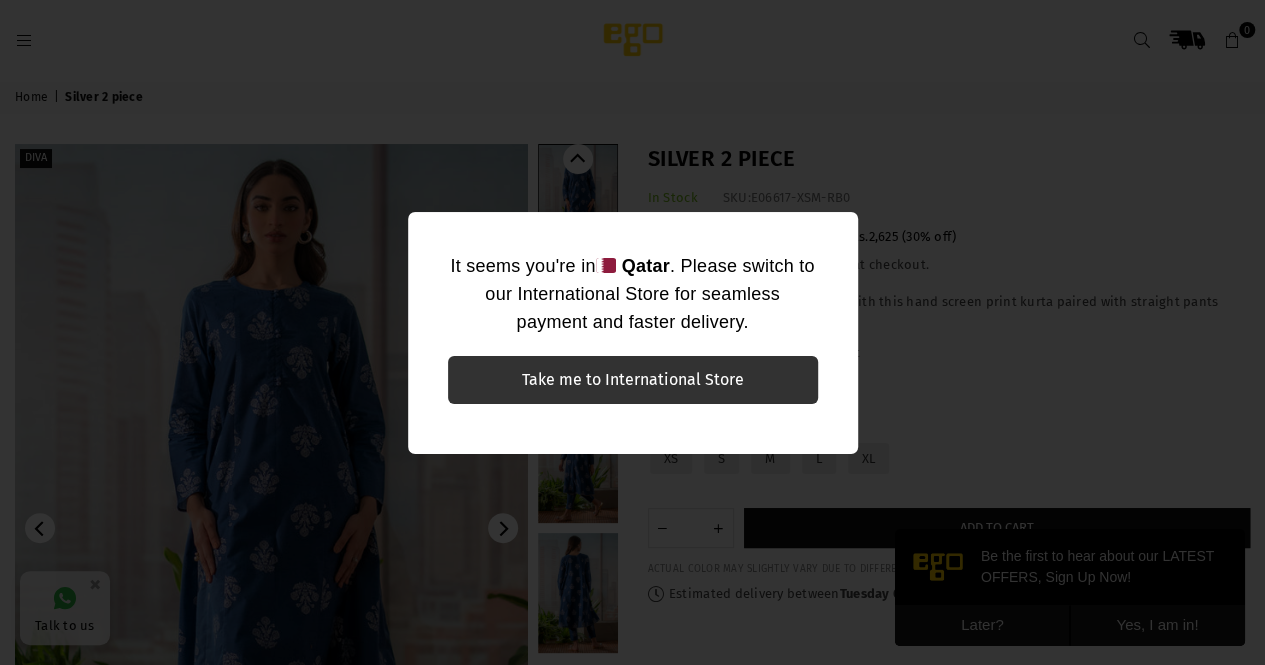 click on "Take me to International Store" at bounding box center [633, 380] 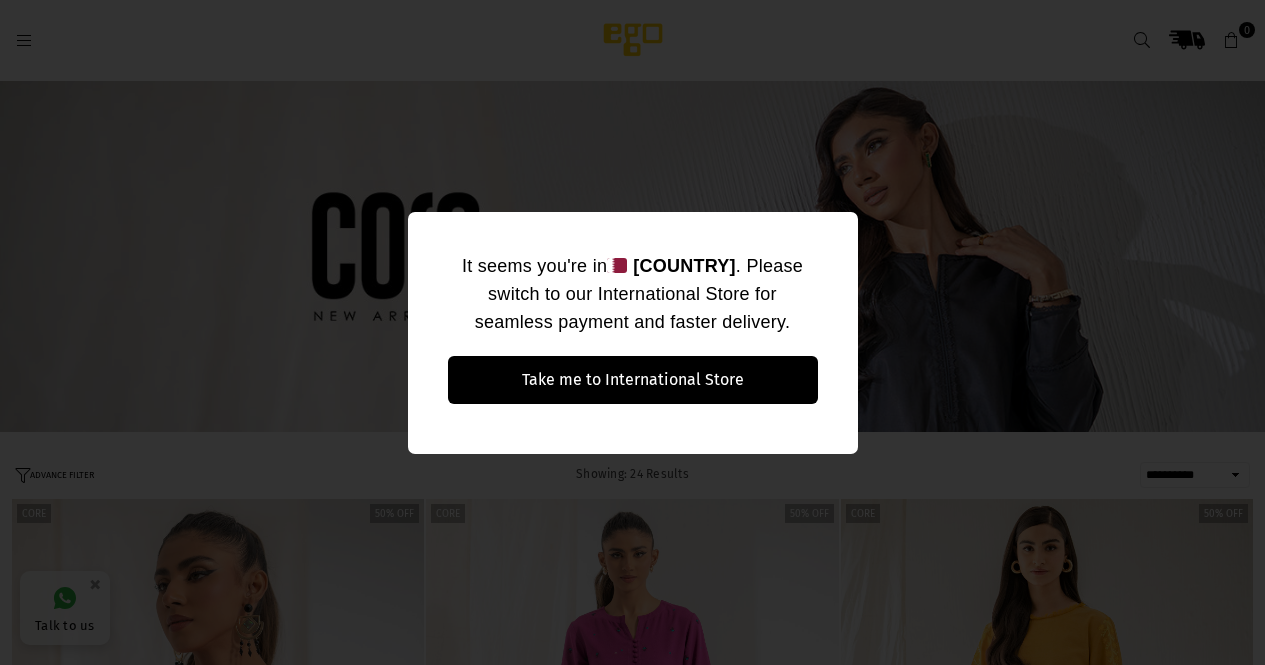 select on "**********" 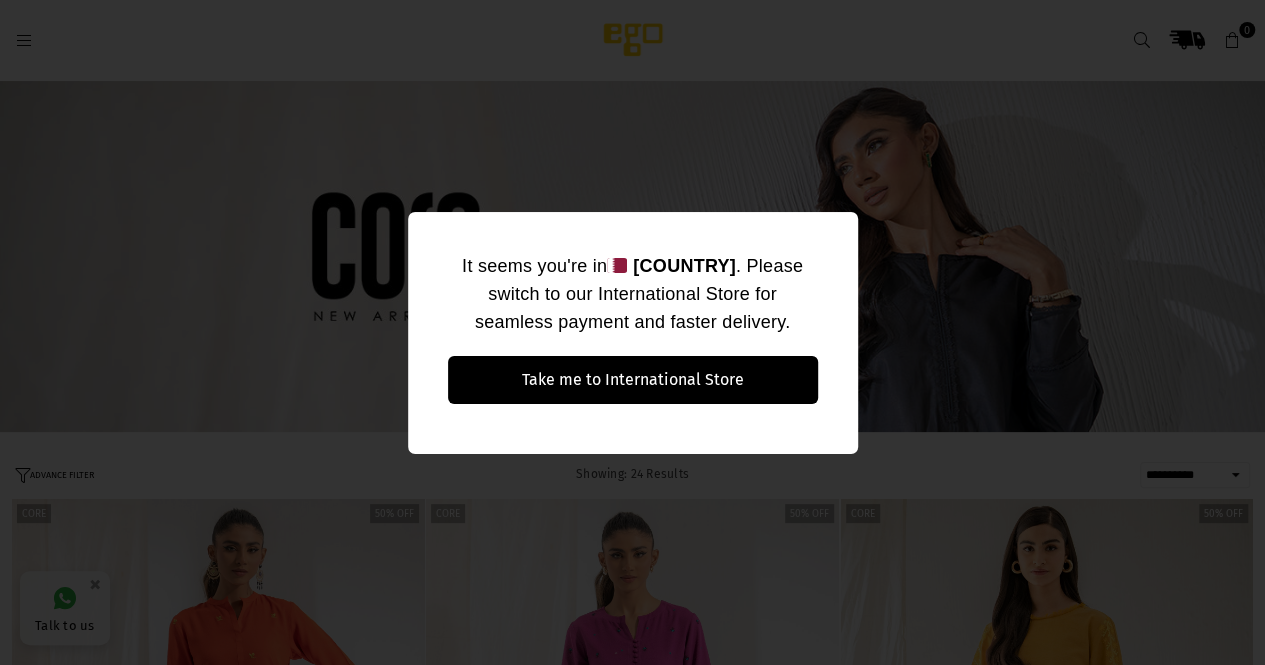 scroll, scrollTop: 0, scrollLeft: 0, axis: both 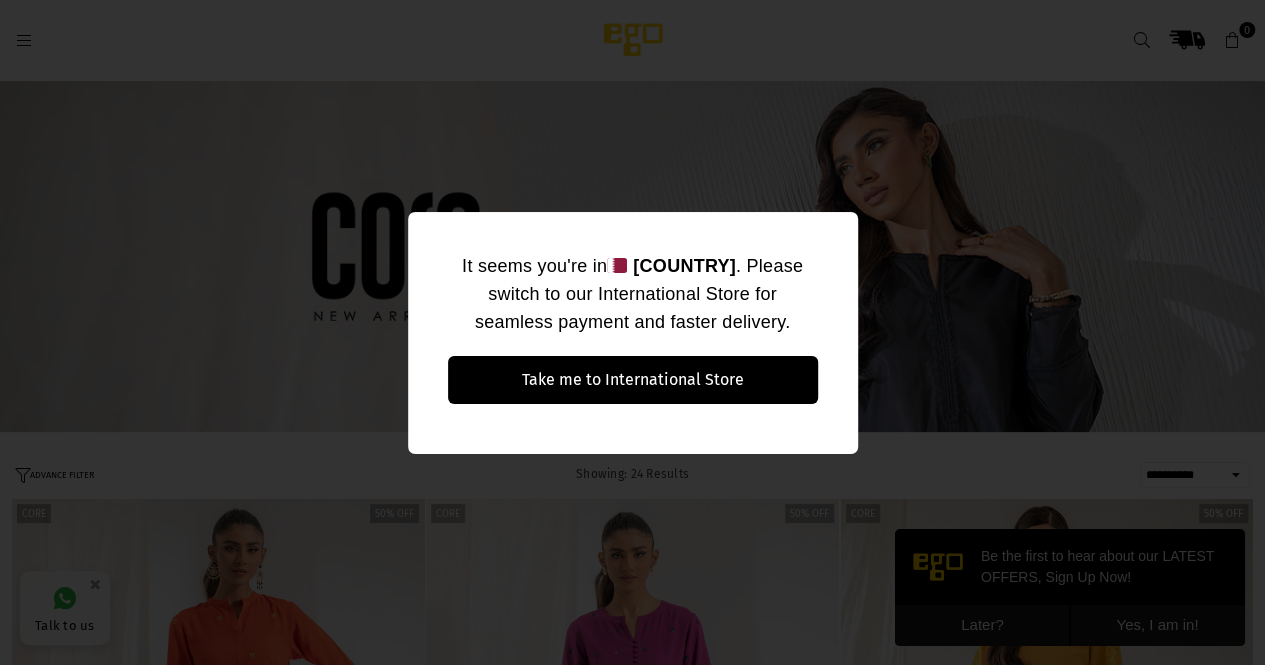 click on "It seems you're in  Qatar . Please switch to our International Store for seamless payment and faster delivery. Take me to International Store No, thanks ×" at bounding box center (632, 332) 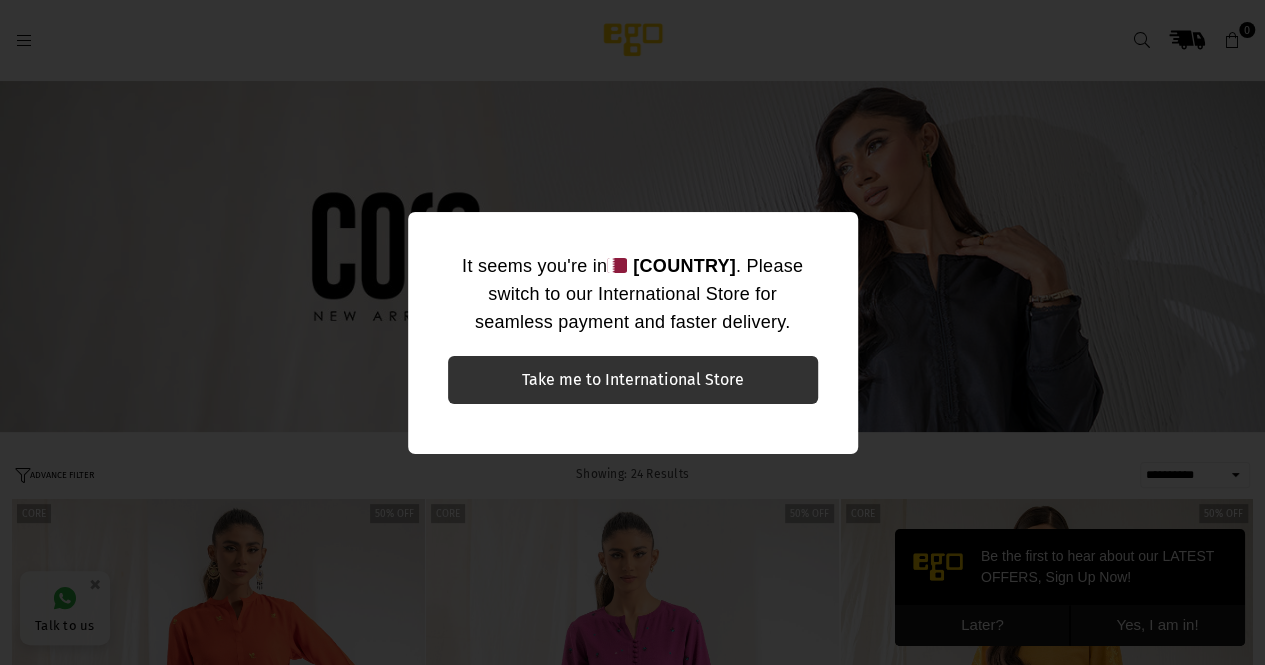 click on "Take me to International Store" at bounding box center (633, 380) 